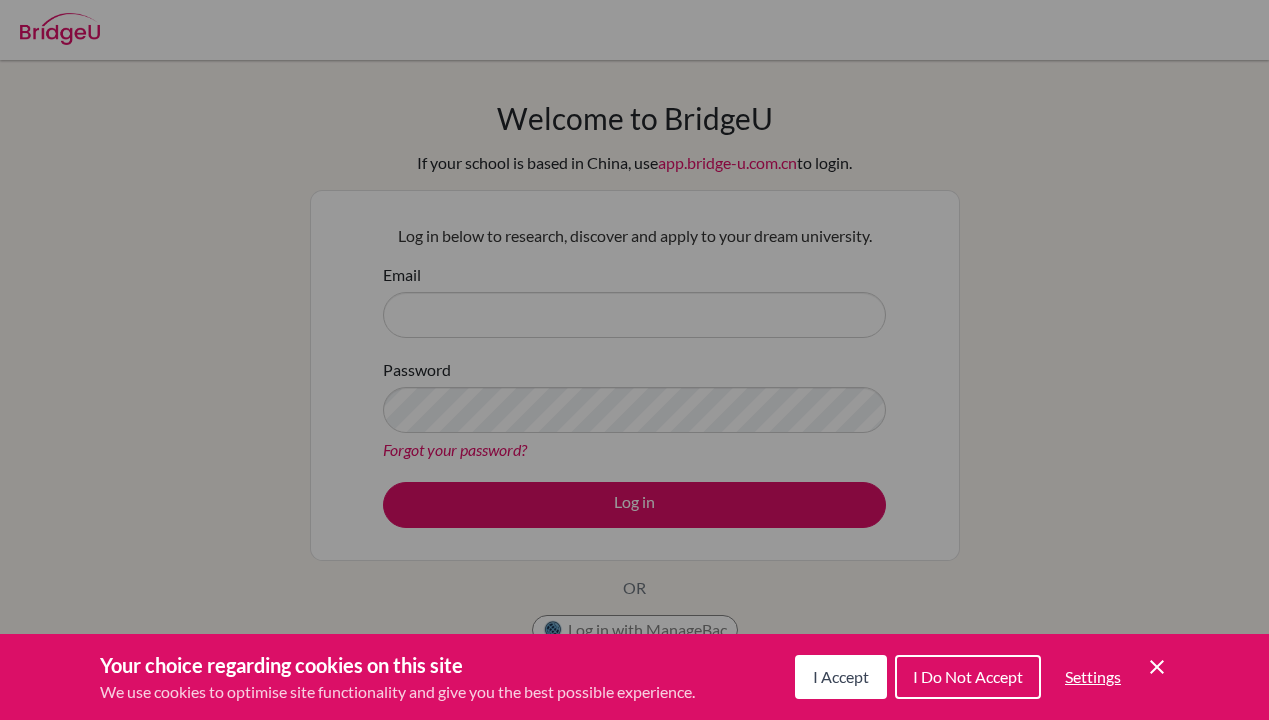 scroll, scrollTop: 0, scrollLeft: 0, axis: both 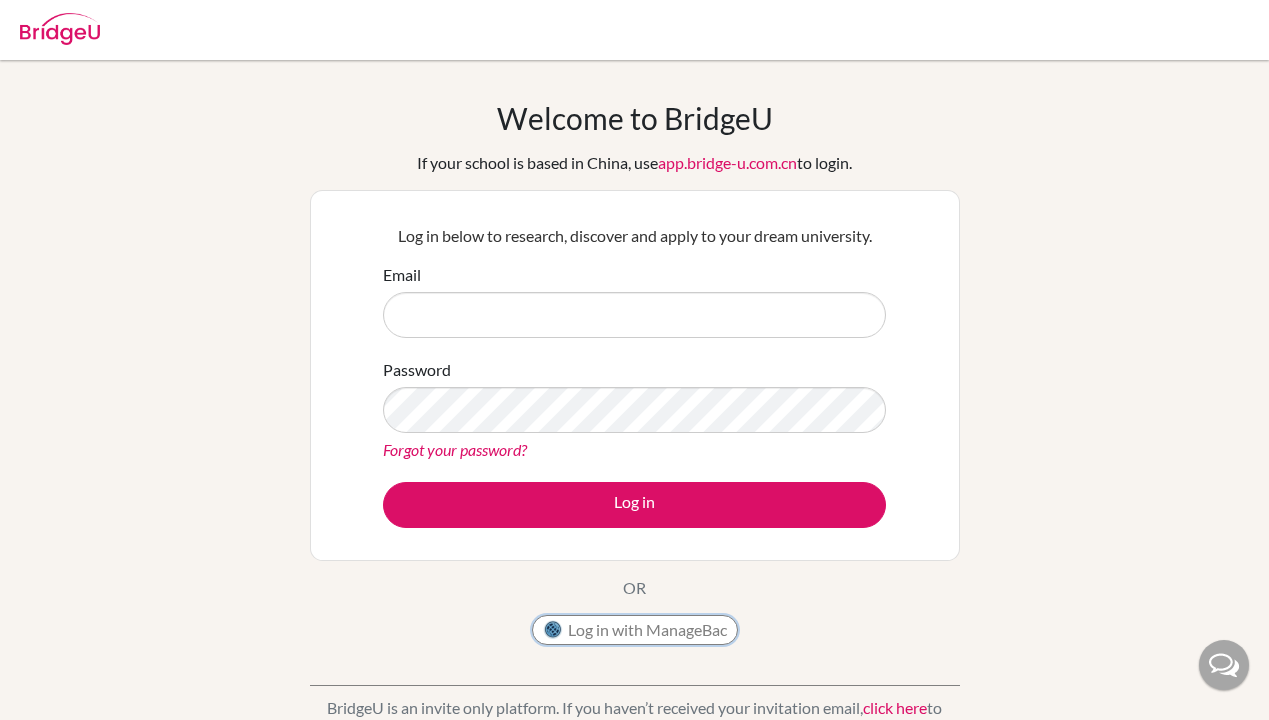 click on "Log in with ManageBac" at bounding box center (635, 630) 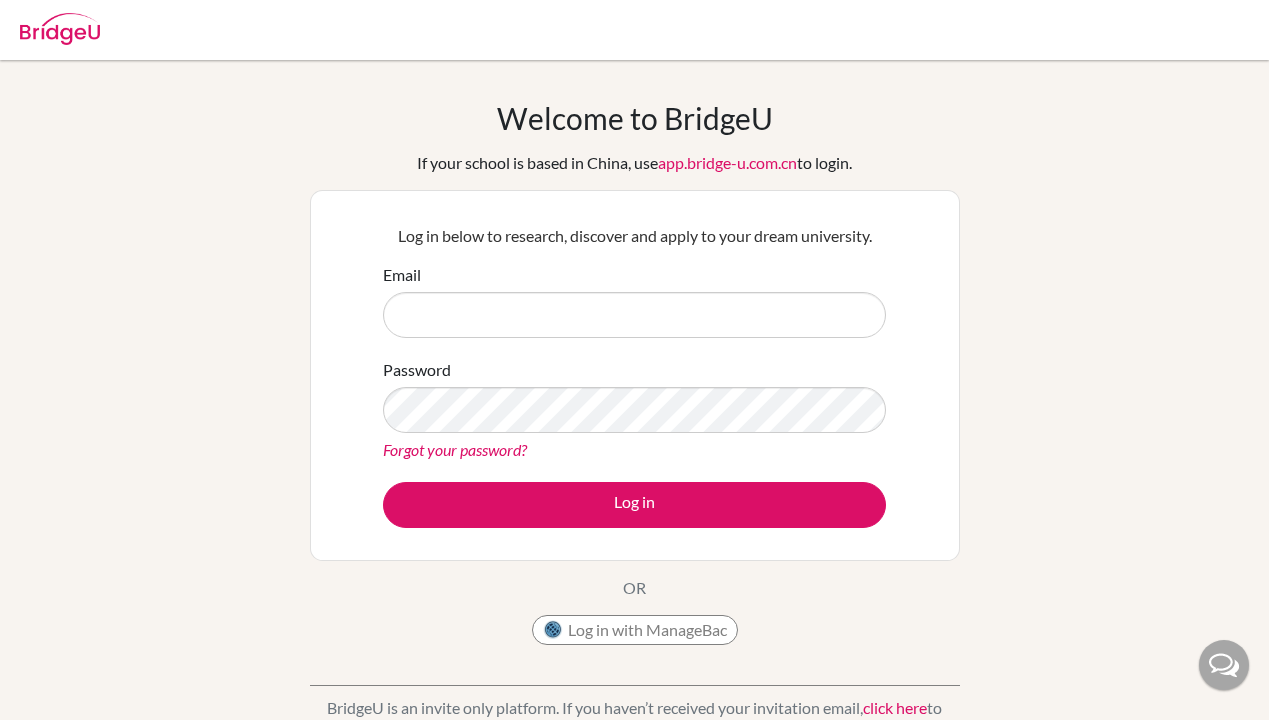 scroll, scrollTop: 0, scrollLeft: 0, axis: both 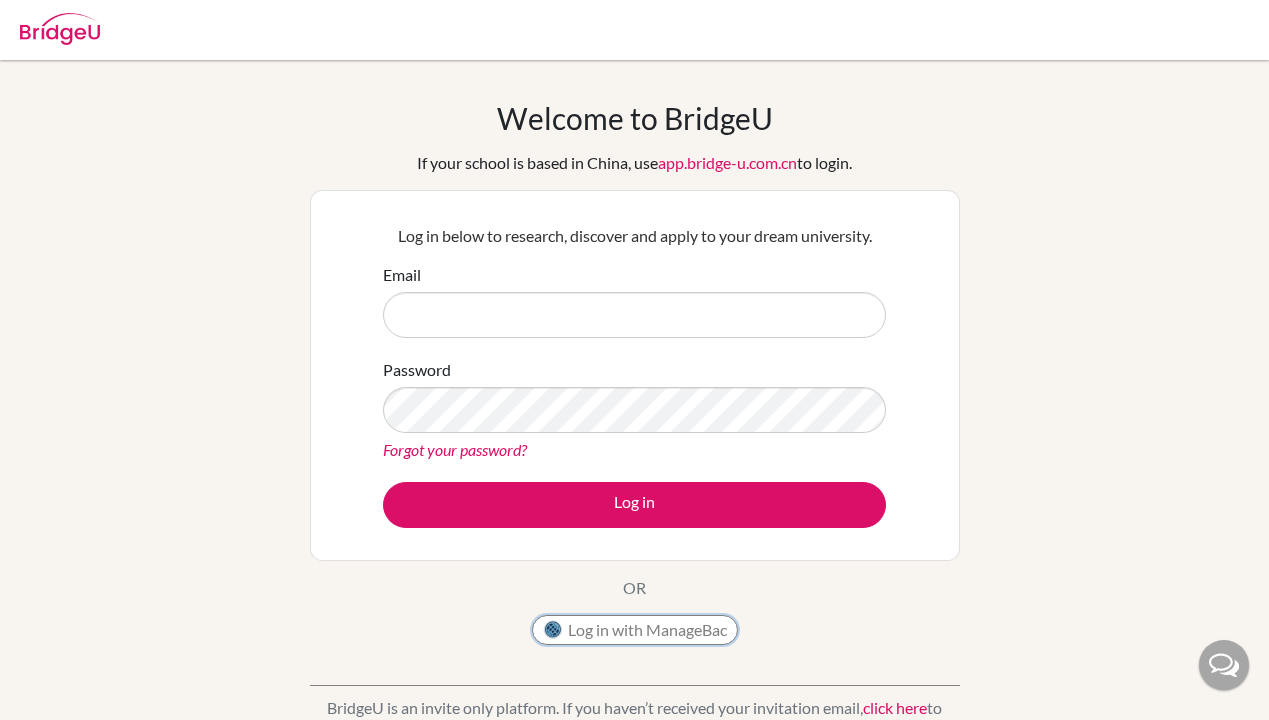 click on "Log in with ManageBac" at bounding box center (635, 630) 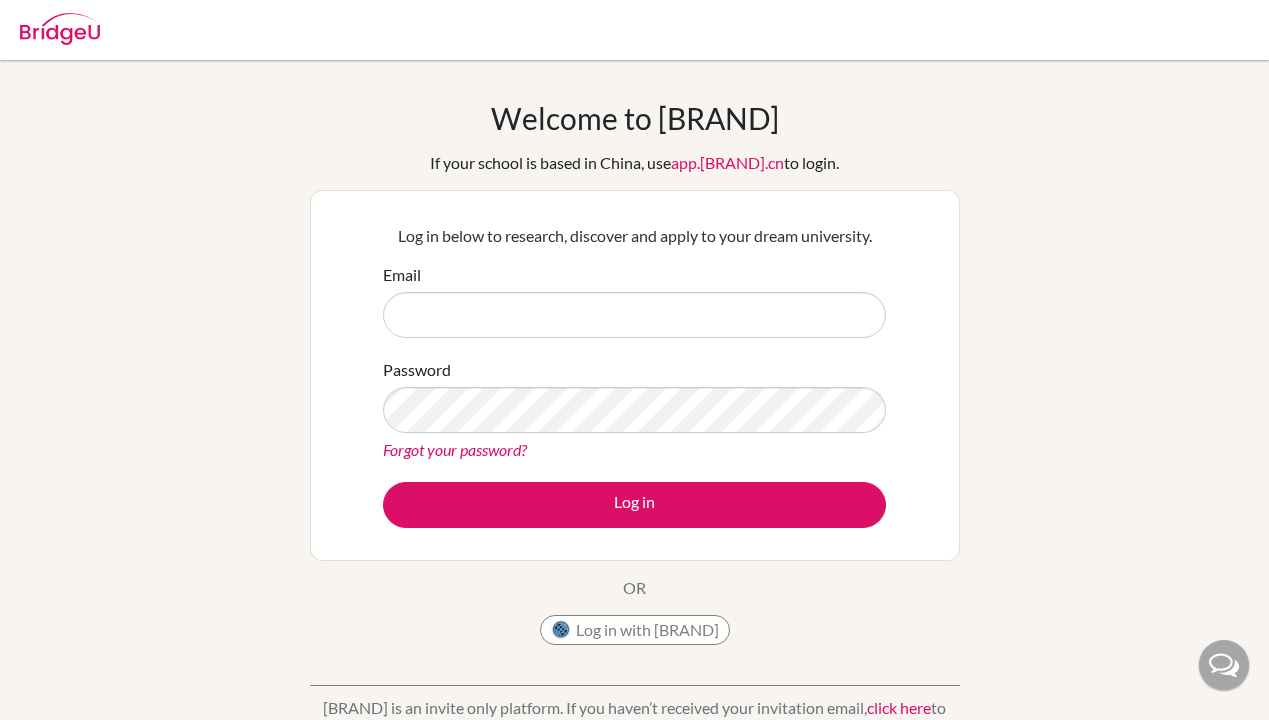 scroll, scrollTop: 0, scrollLeft: 0, axis: both 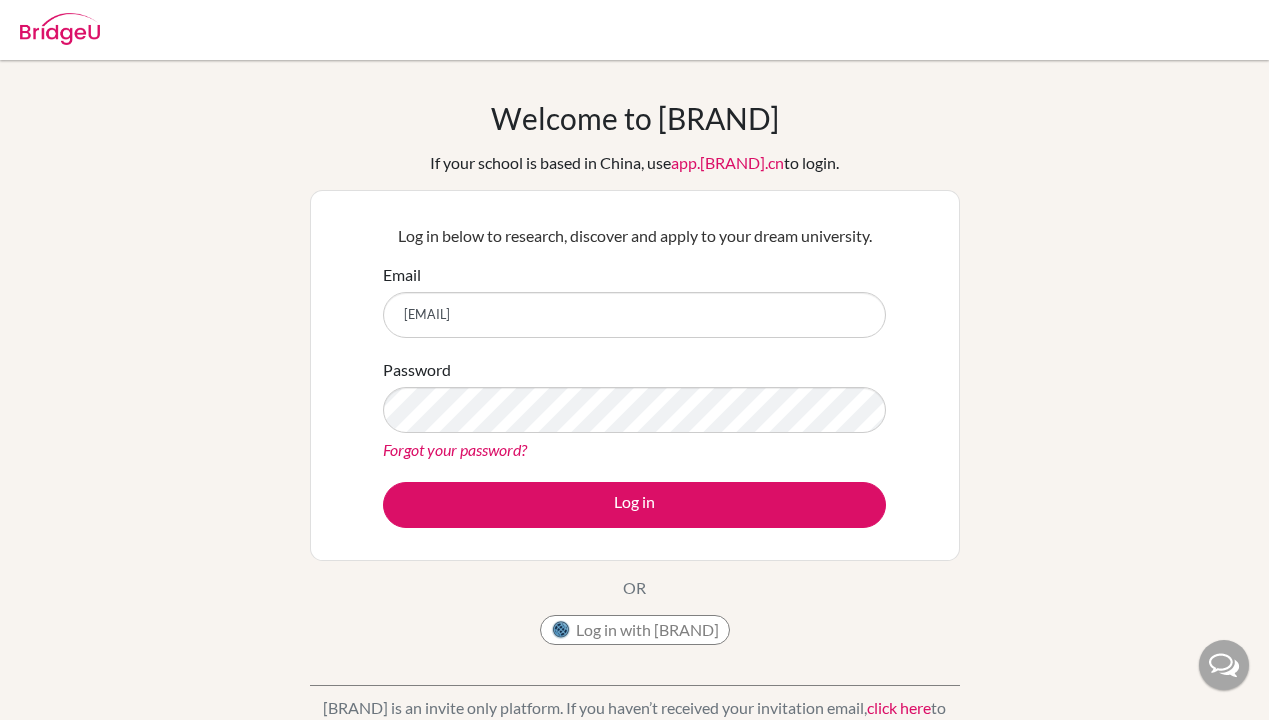 type on "kayseesunjoto@sekolahciputra.sch.id" 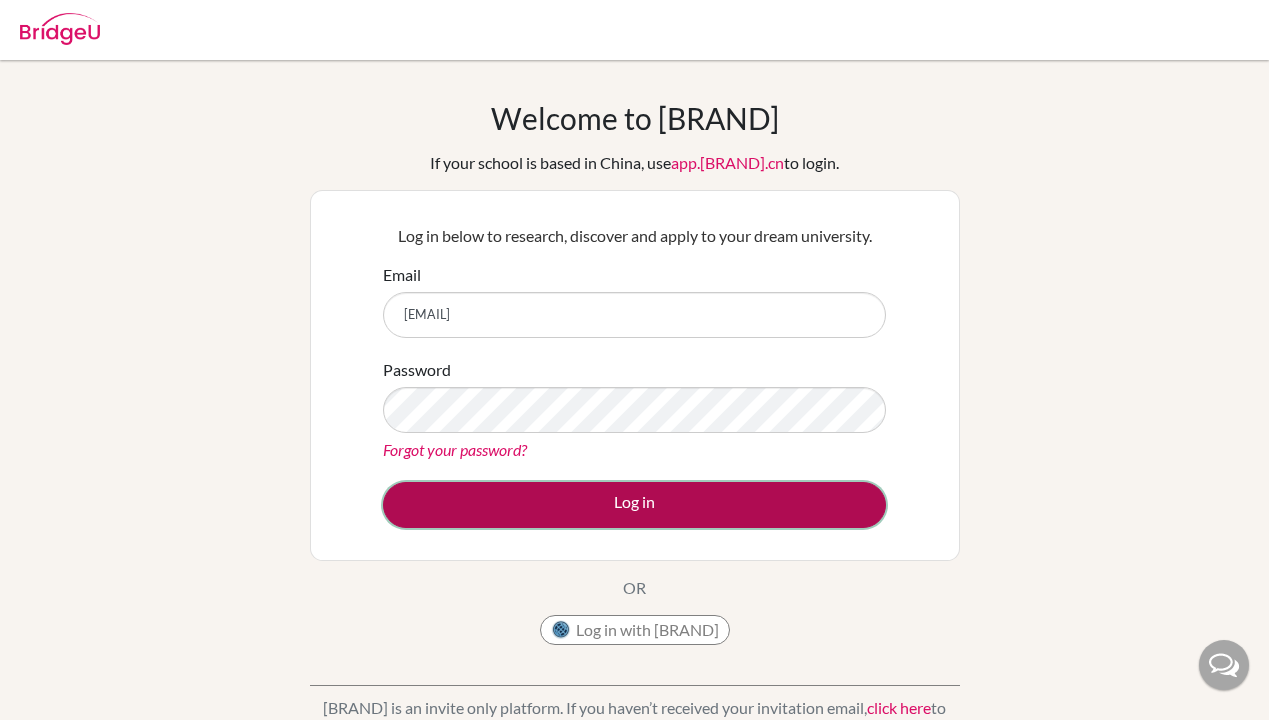click on "Log in" at bounding box center (634, 505) 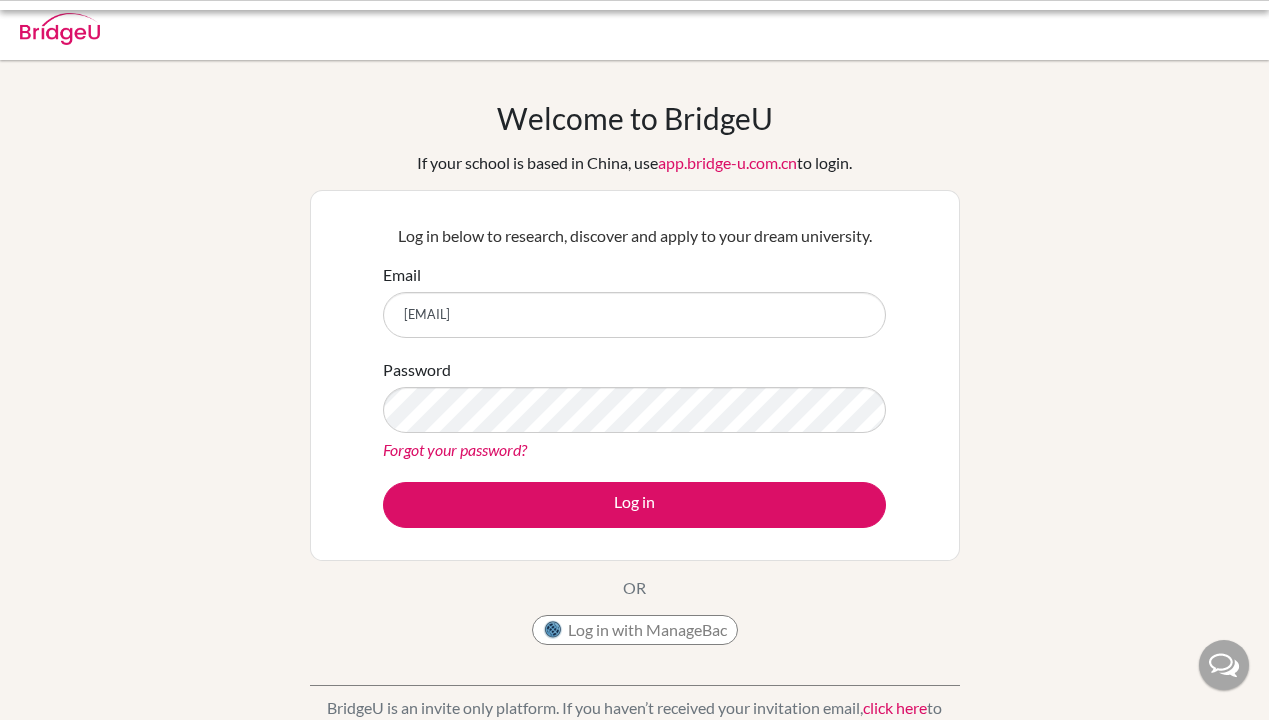 scroll, scrollTop: 0, scrollLeft: 0, axis: both 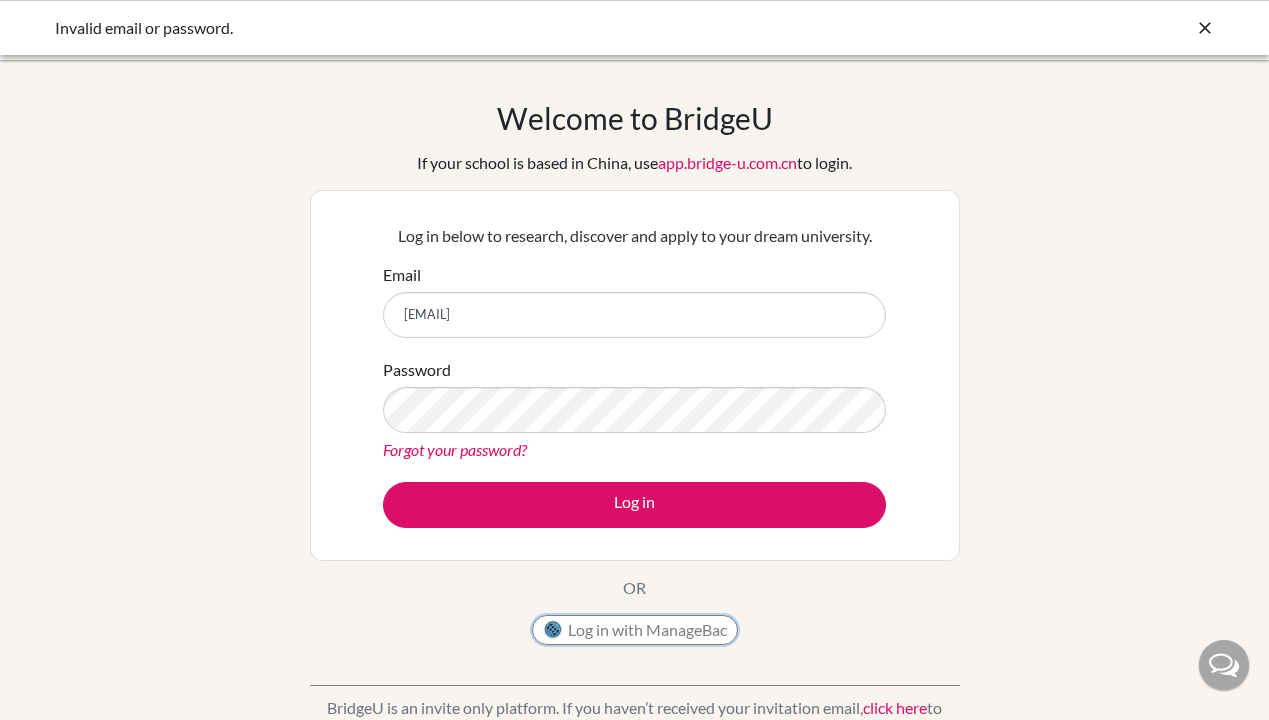 click on "Log in with ManageBac" at bounding box center (635, 630) 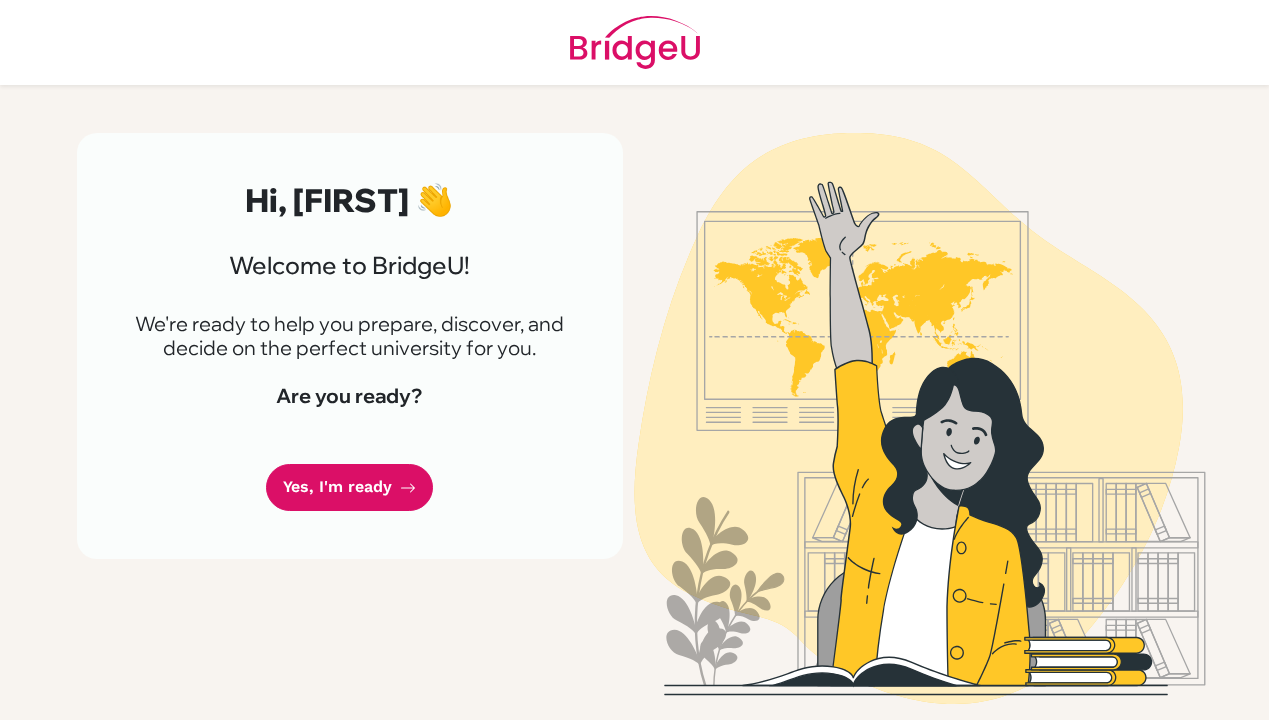 click on "Yes, I'm ready" at bounding box center [349, 487] 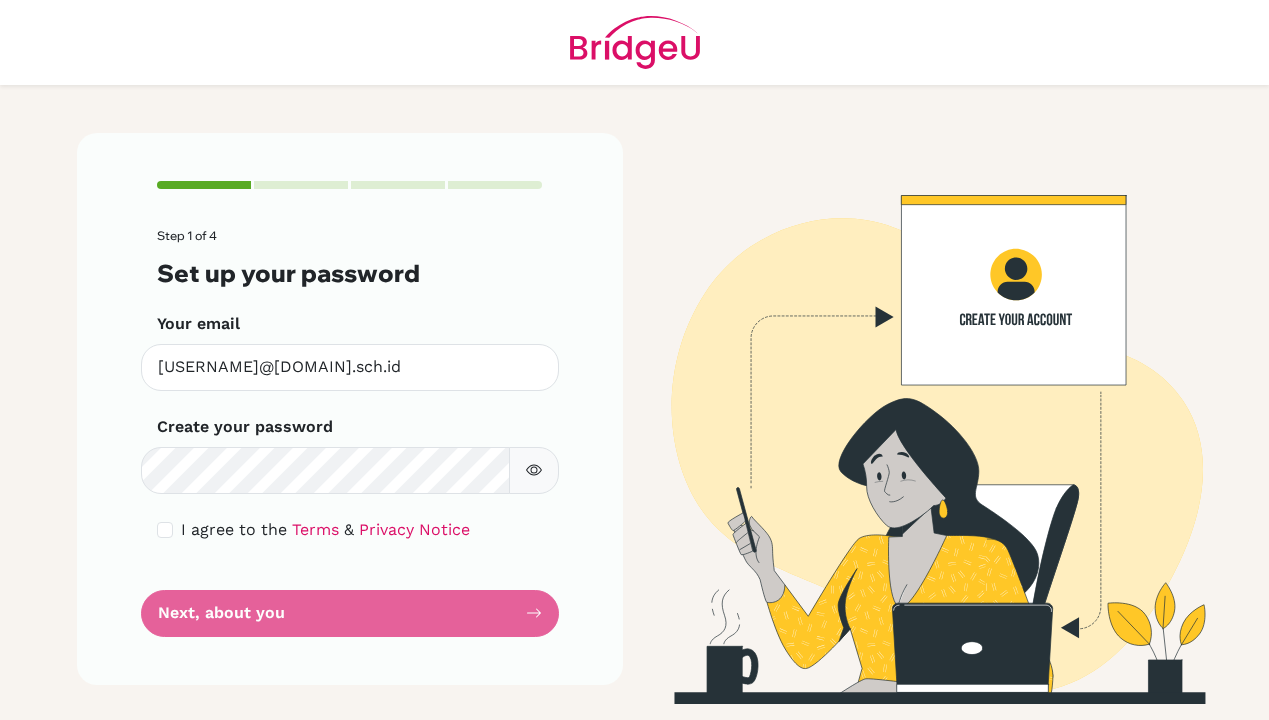 scroll, scrollTop: 0, scrollLeft: 0, axis: both 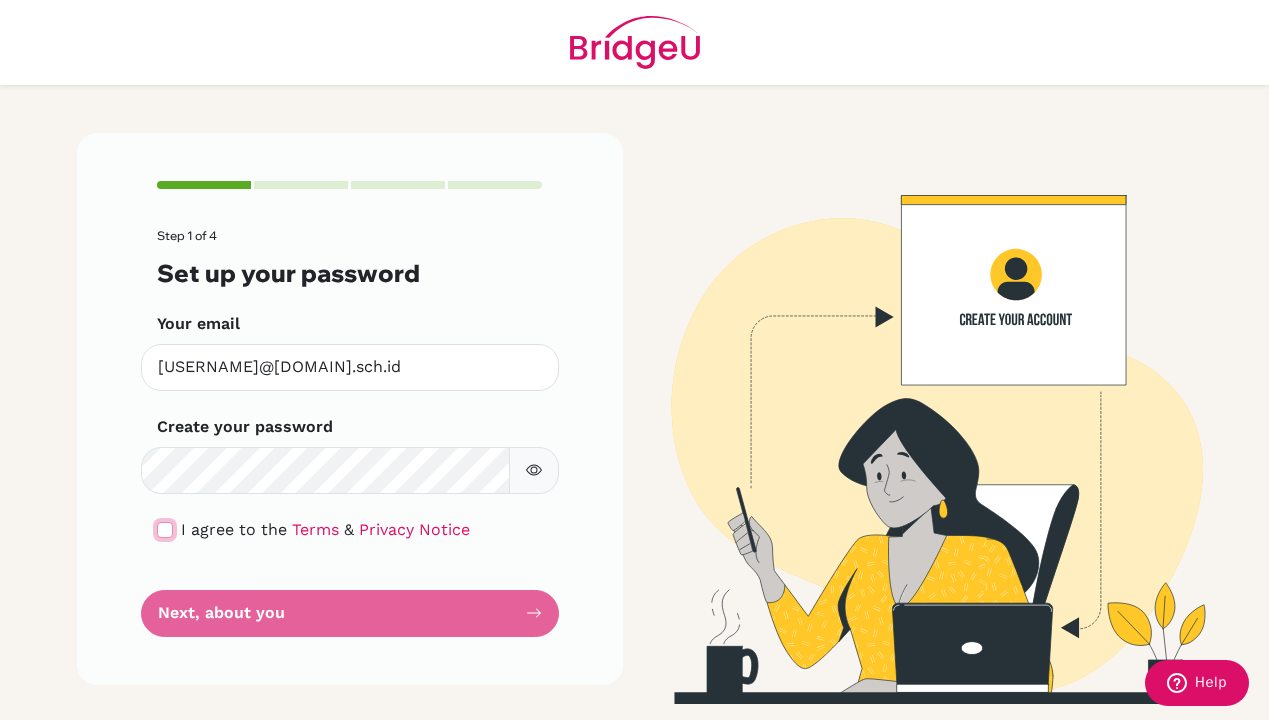 click at bounding box center (165, 530) 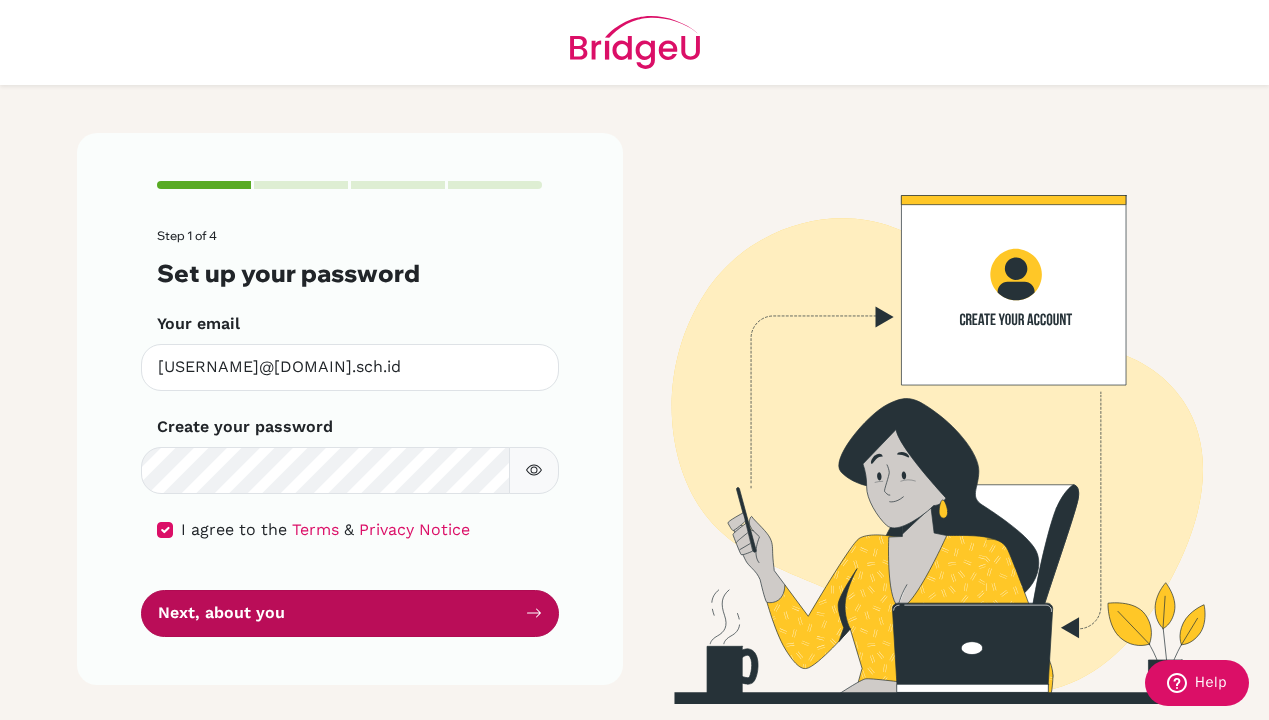 click on "Next, about you" at bounding box center (350, 613) 